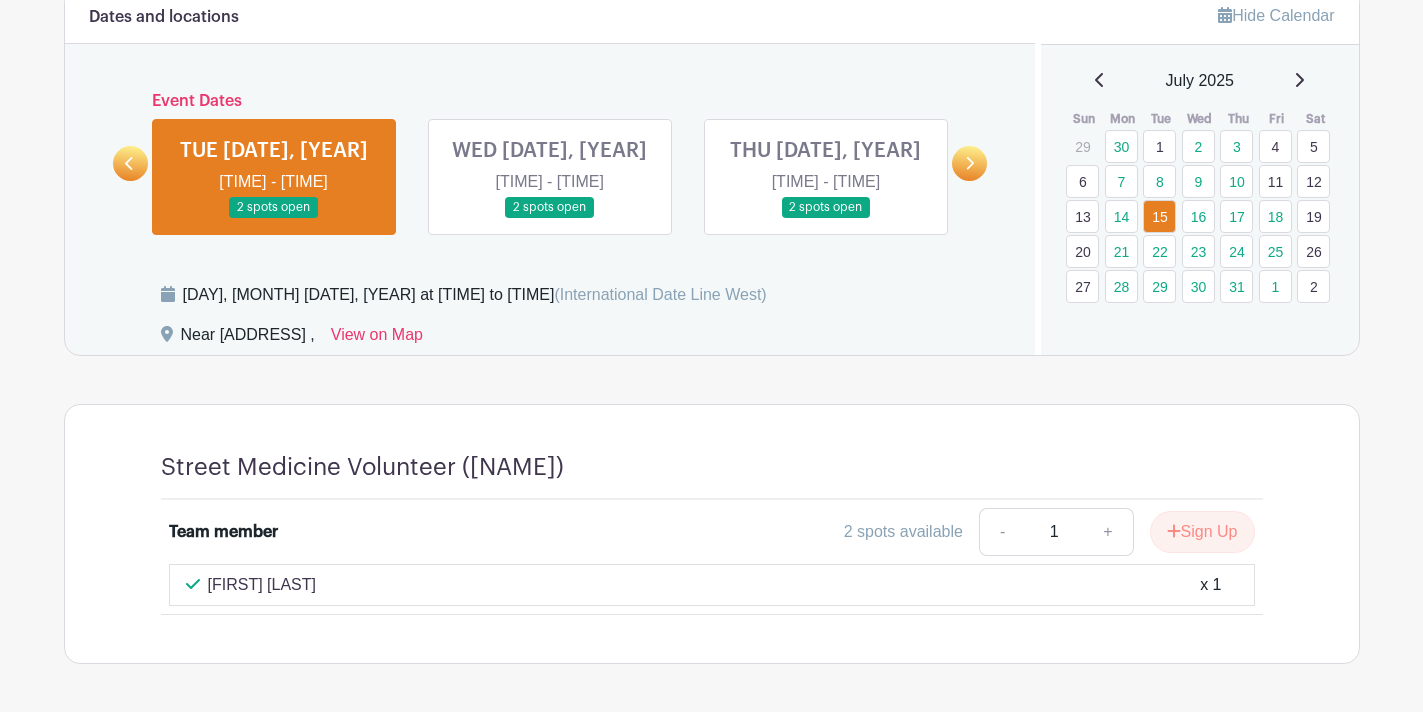 scroll, scrollTop: 928, scrollLeft: 0, axis: vertical 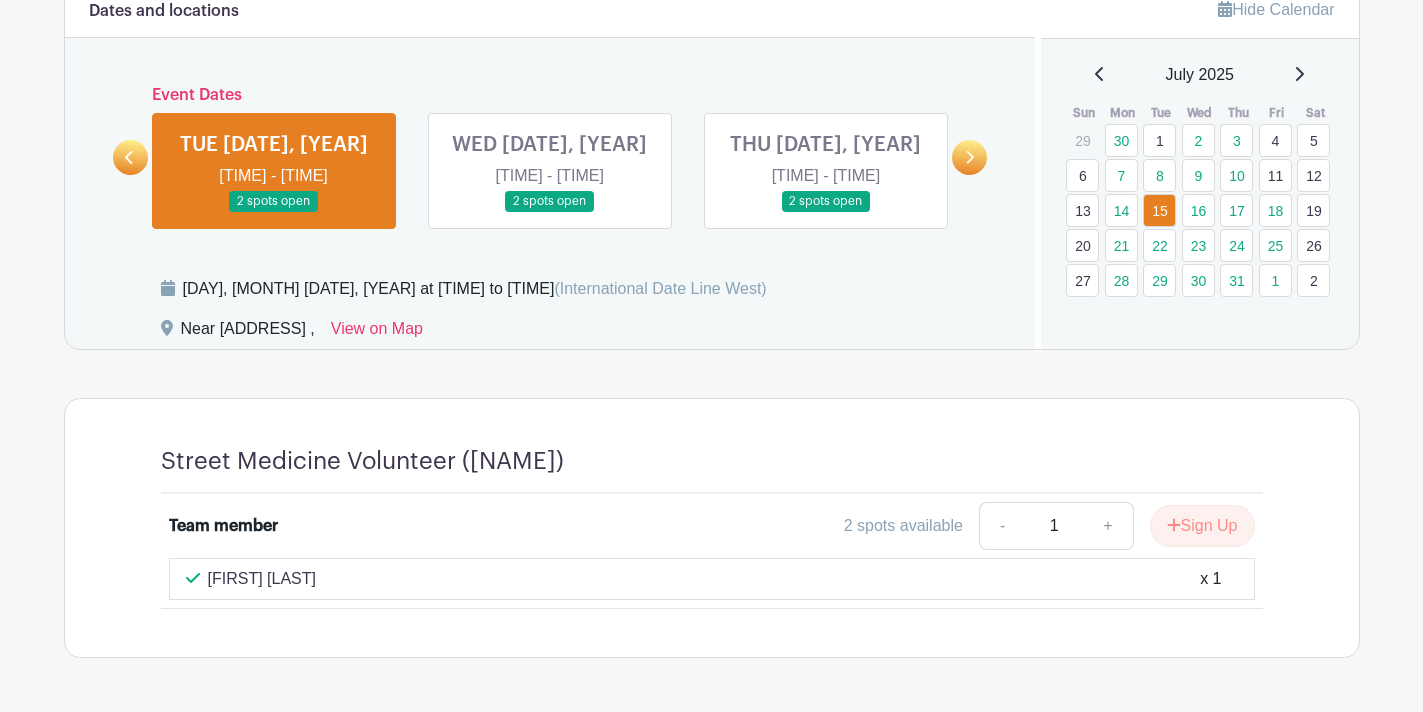 click at bounding box center (130, 157) 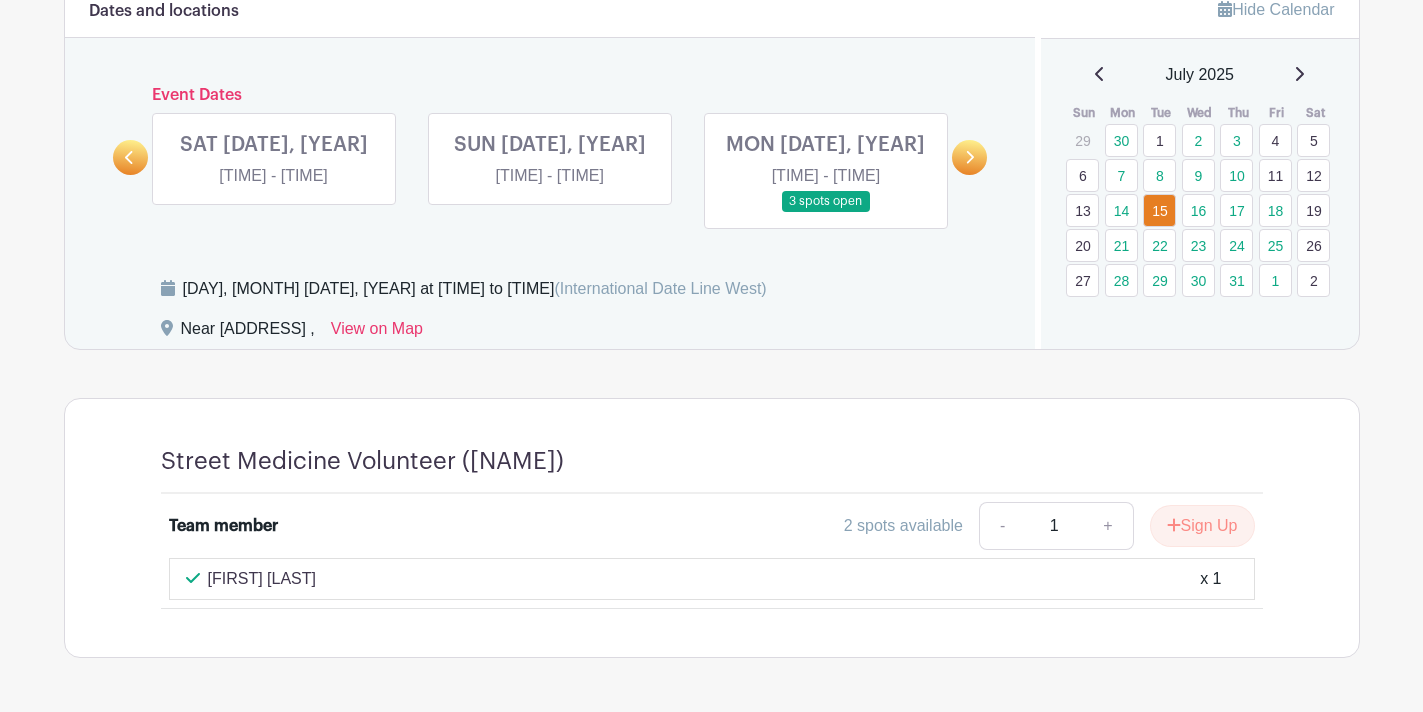 click at bounding box center (130, 157) 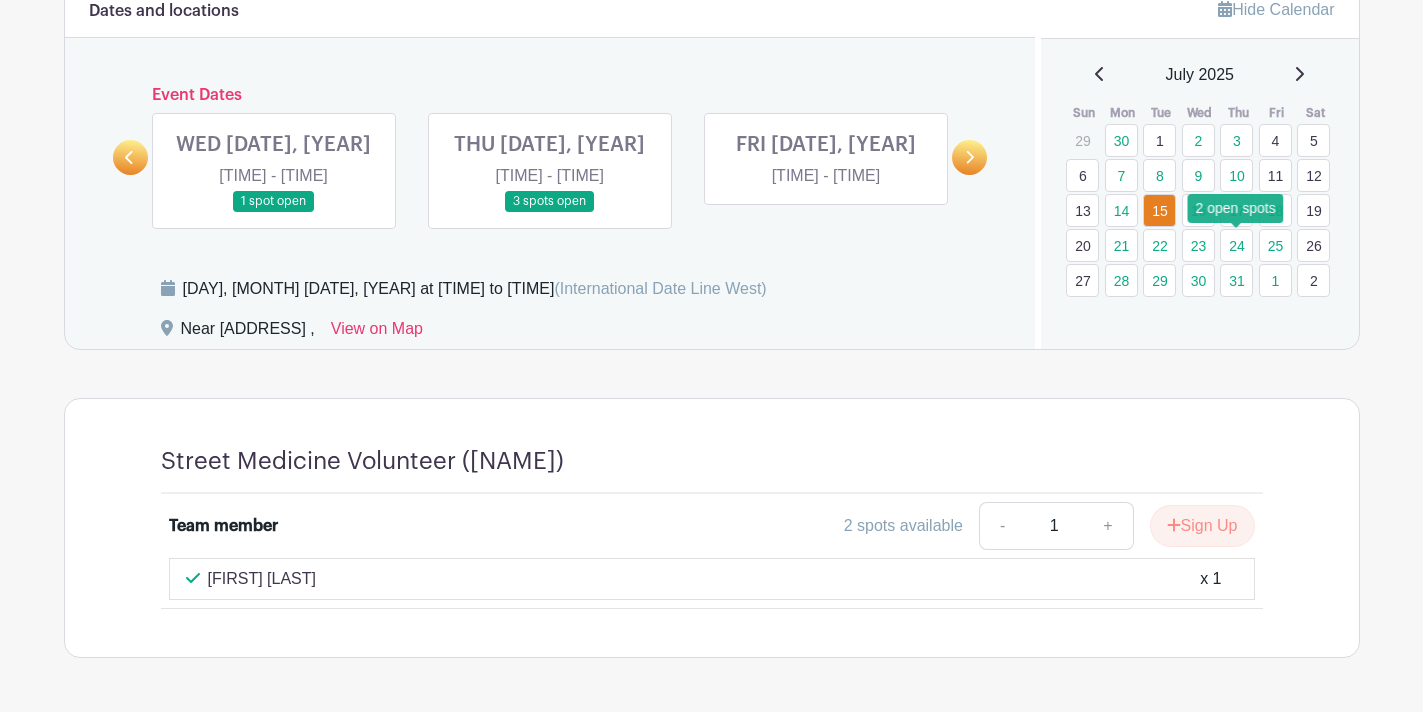 click on "24" at bounding box center (1236, 245) 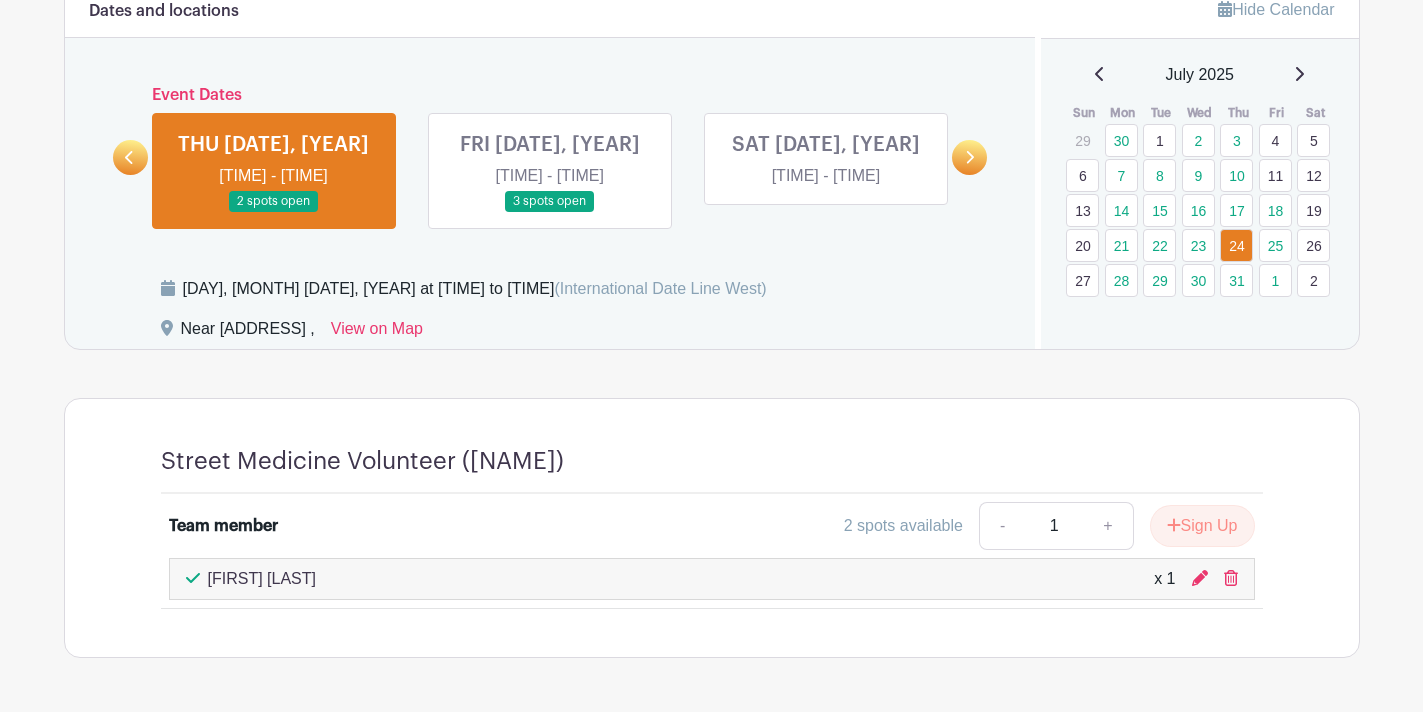 scroll, scrollTop: 999, scrollLeft: 0, axis: vertical 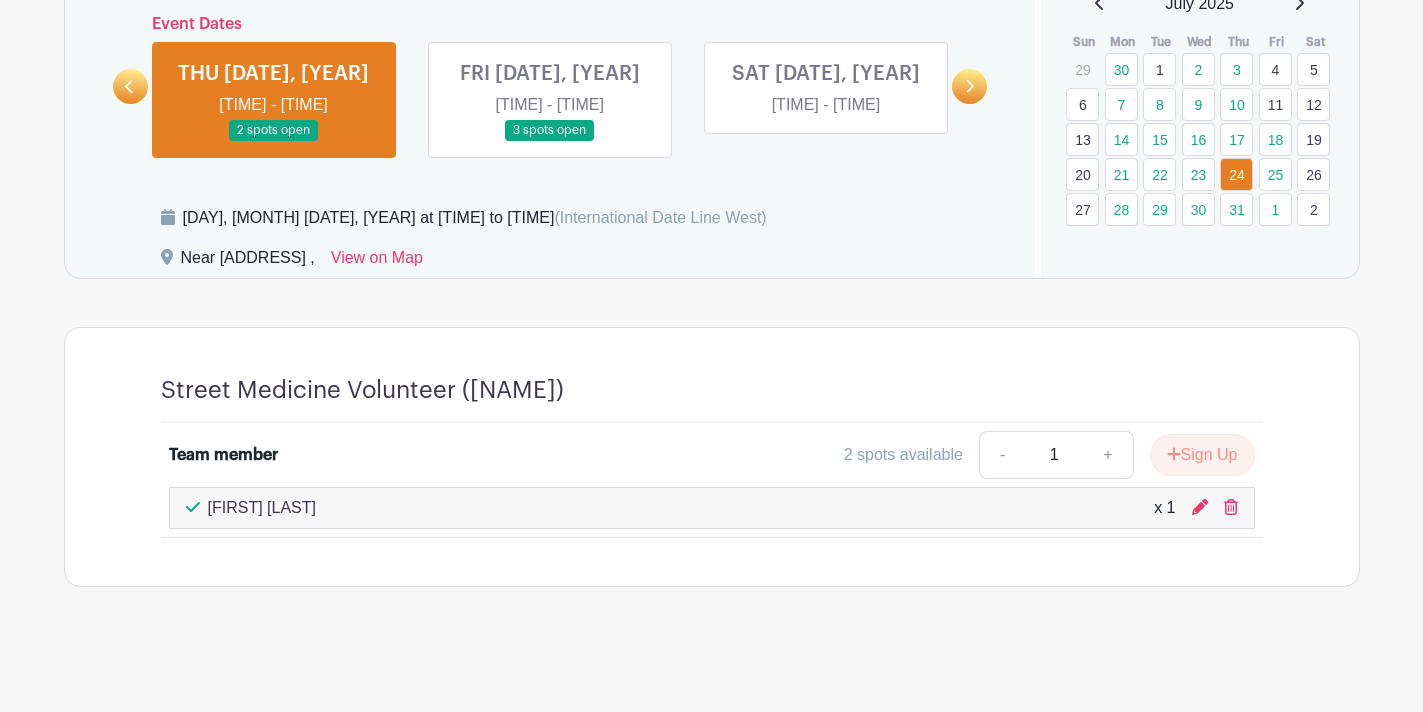 drag, startPoint x: 1150, startPoint y: 505, endPoint x: 1186, endPoint y: 505, distance: 36 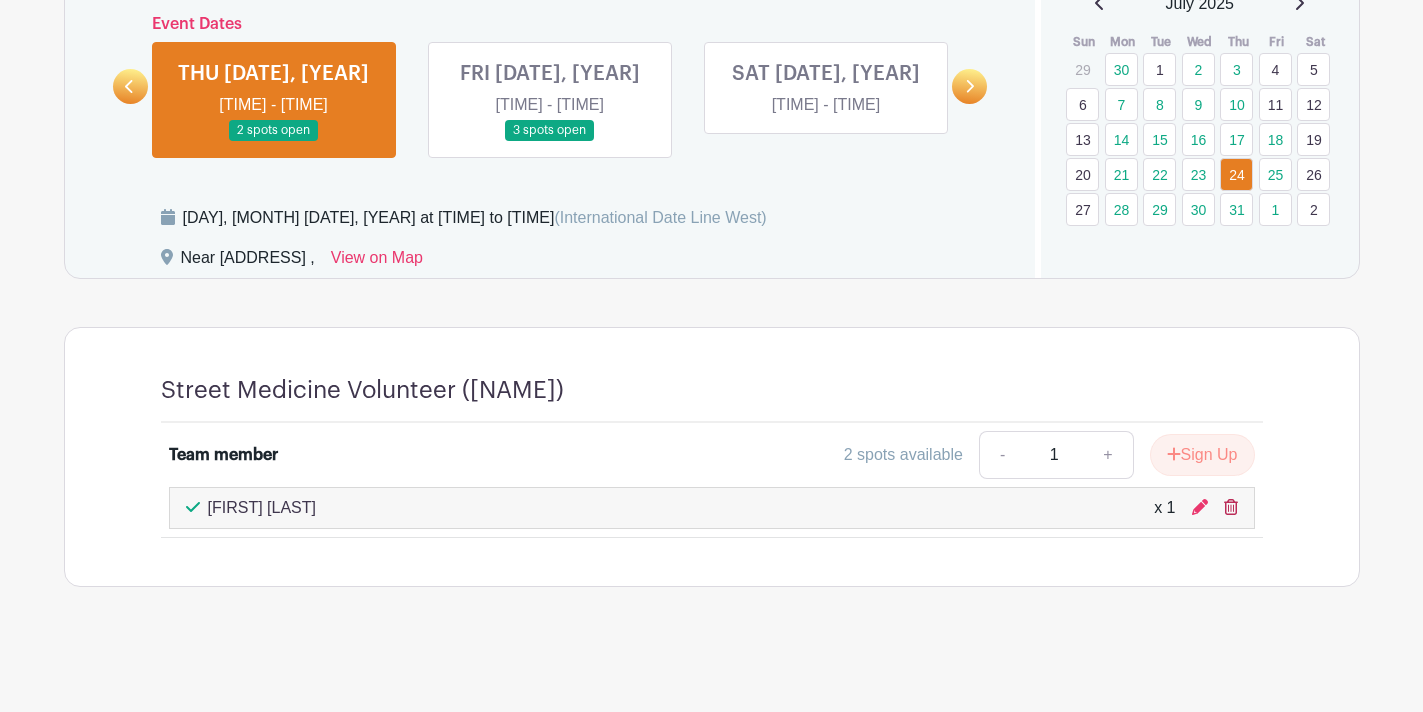 click at bounding box center [1231, 507] 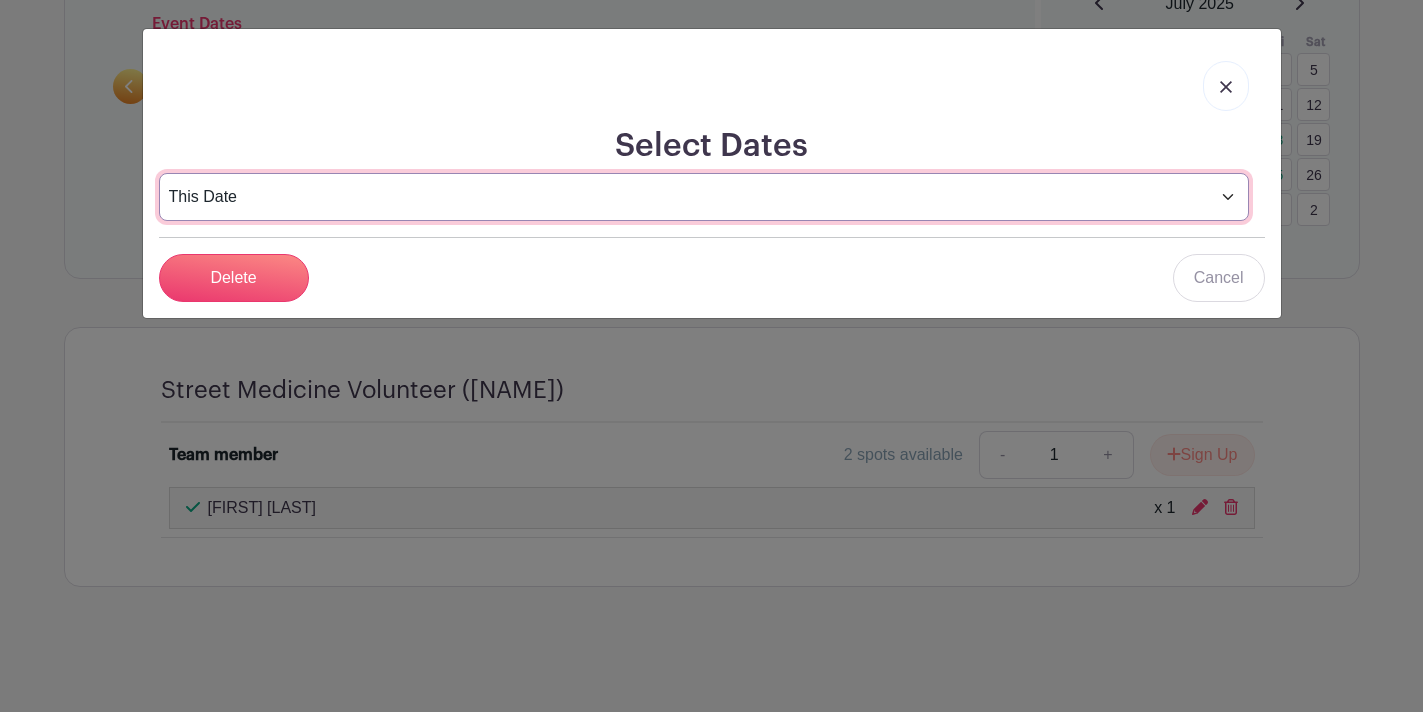 click on "[DAY] [DATE]
Select Dates" at bounding box center [704, 197] 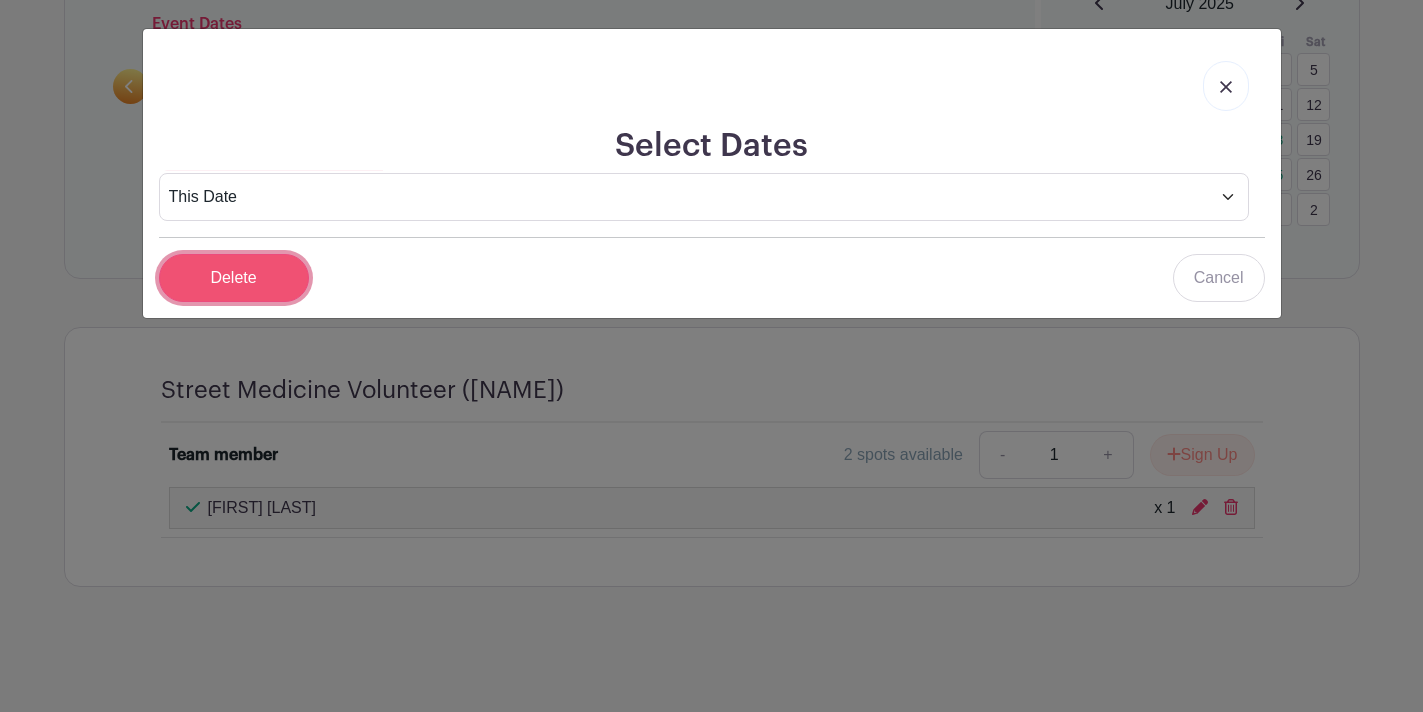 click on "Delete" at bounding box center [234, 278] 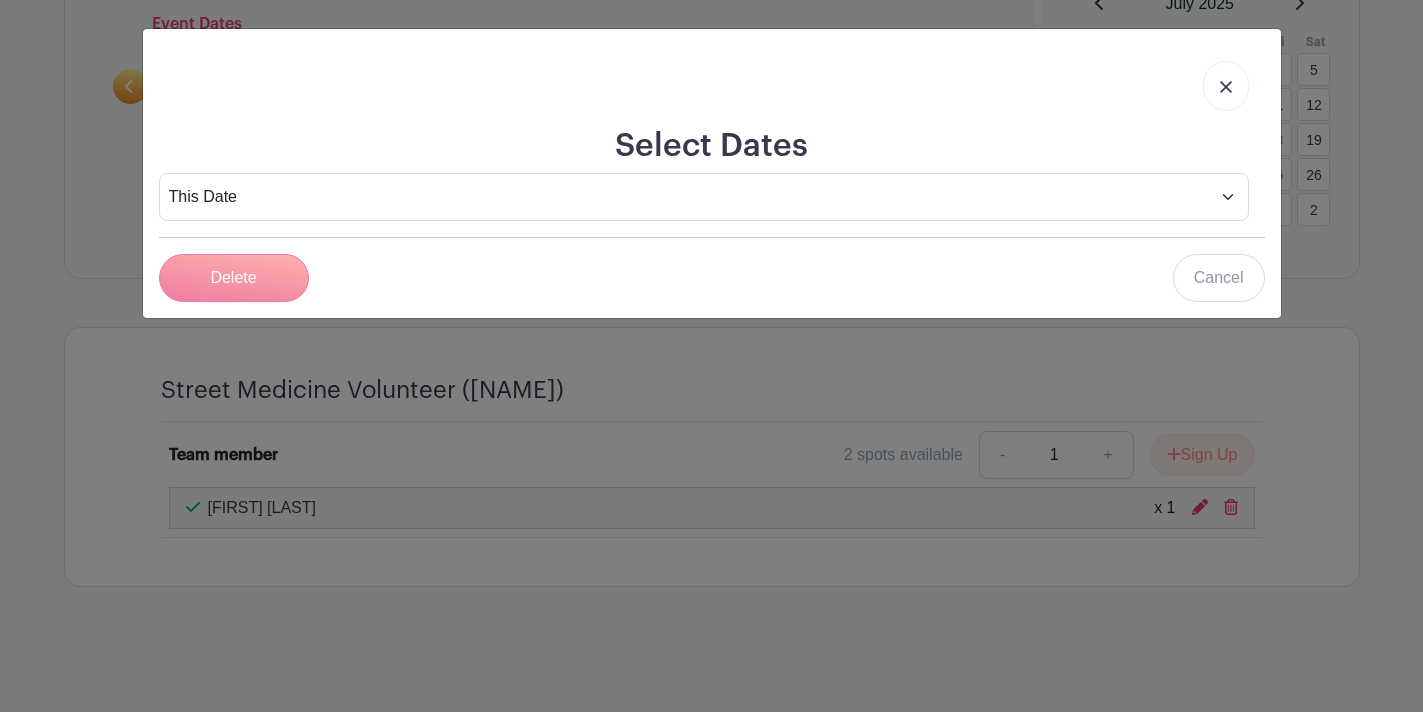 scroll, scrollTop: 957, scrollLeft: 0, axis: vertical 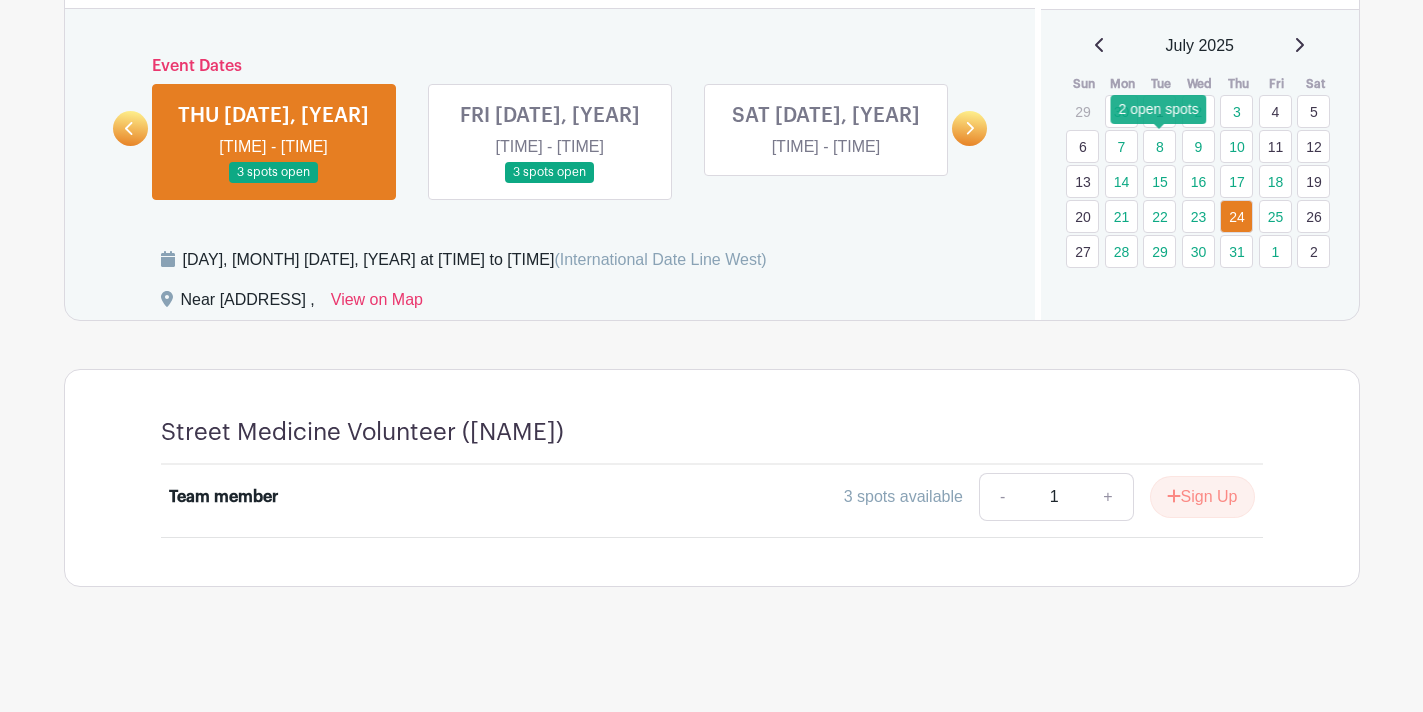 click on "8" at bounding box center (1159, 146) 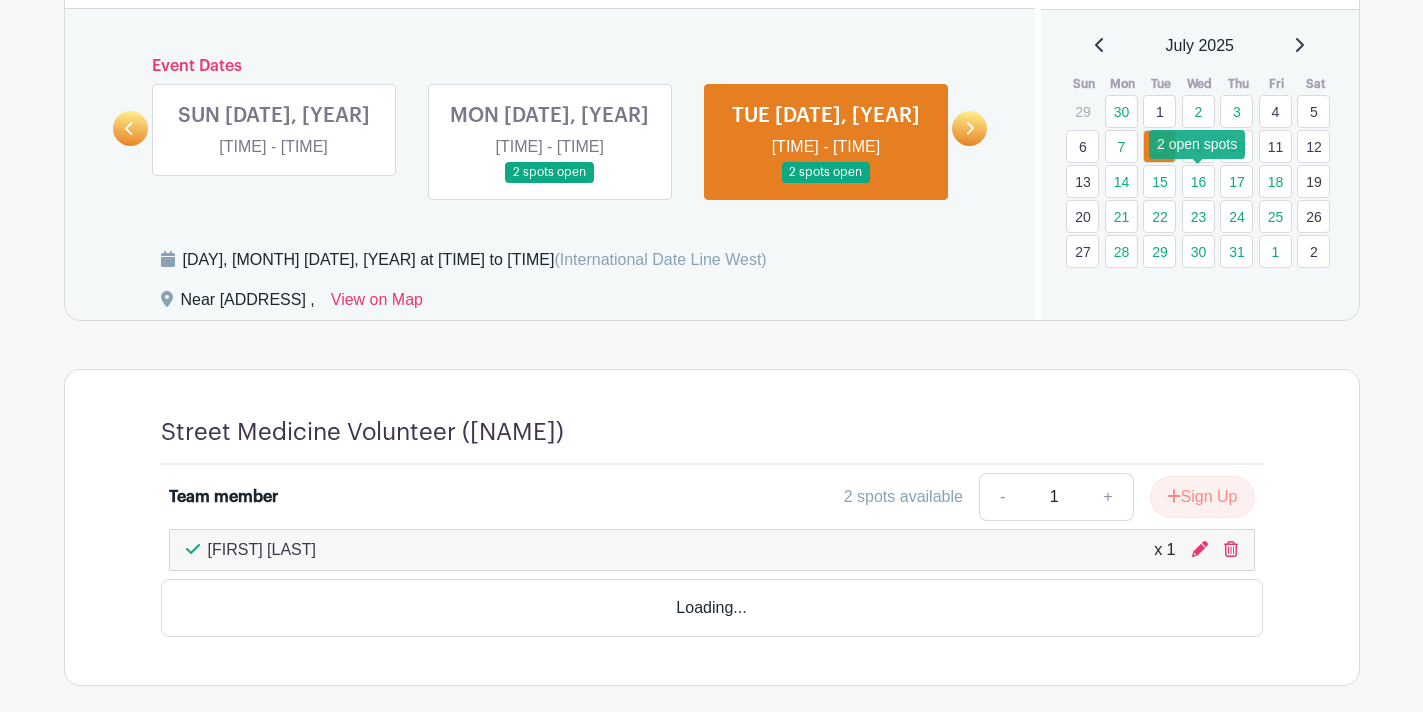 scroll, scrollTop: 956, scrollLeft: 0, axis: vertical 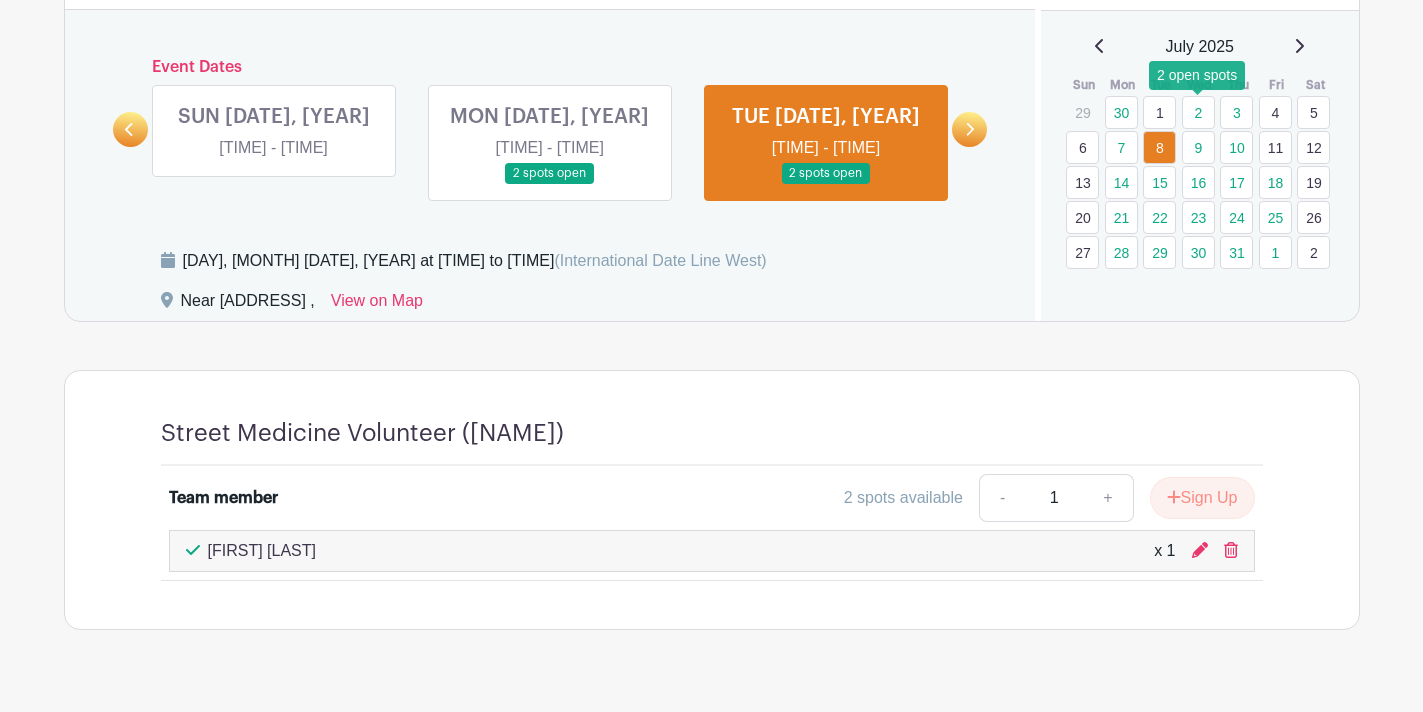 click on "2" at bounding box center [1198, 112] 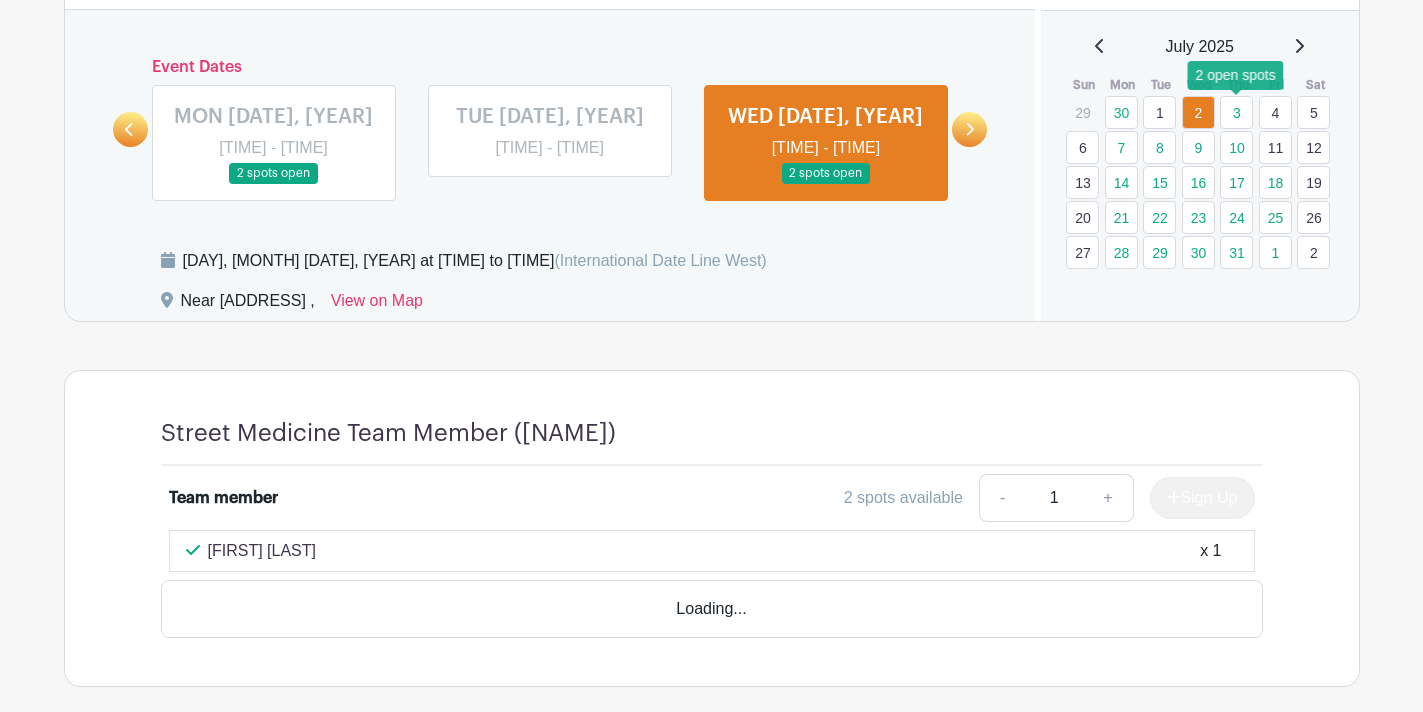 click on "3" at bounding box center (1236, 112) 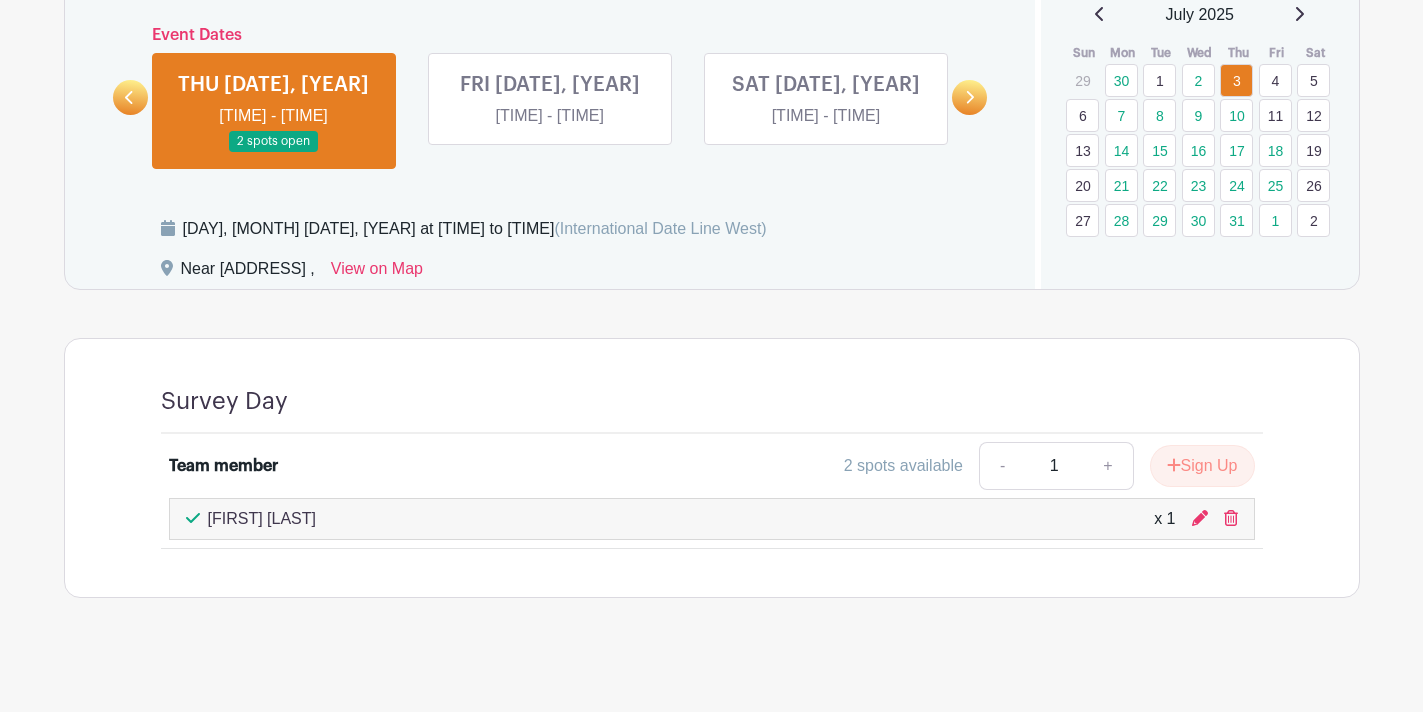 scroll, scrollTop: 999, scrollLeft: 0, axis: vertical 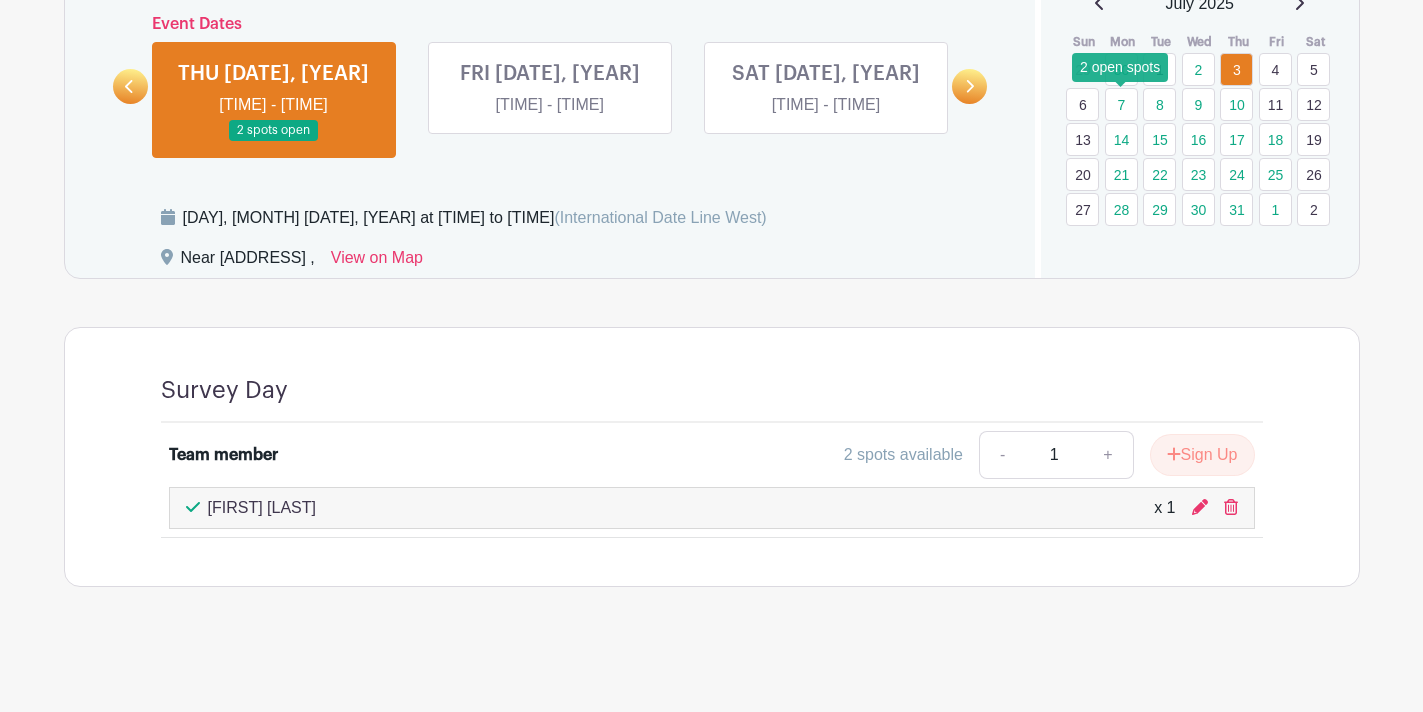 click on "7" at bounding box center [1121, 104] 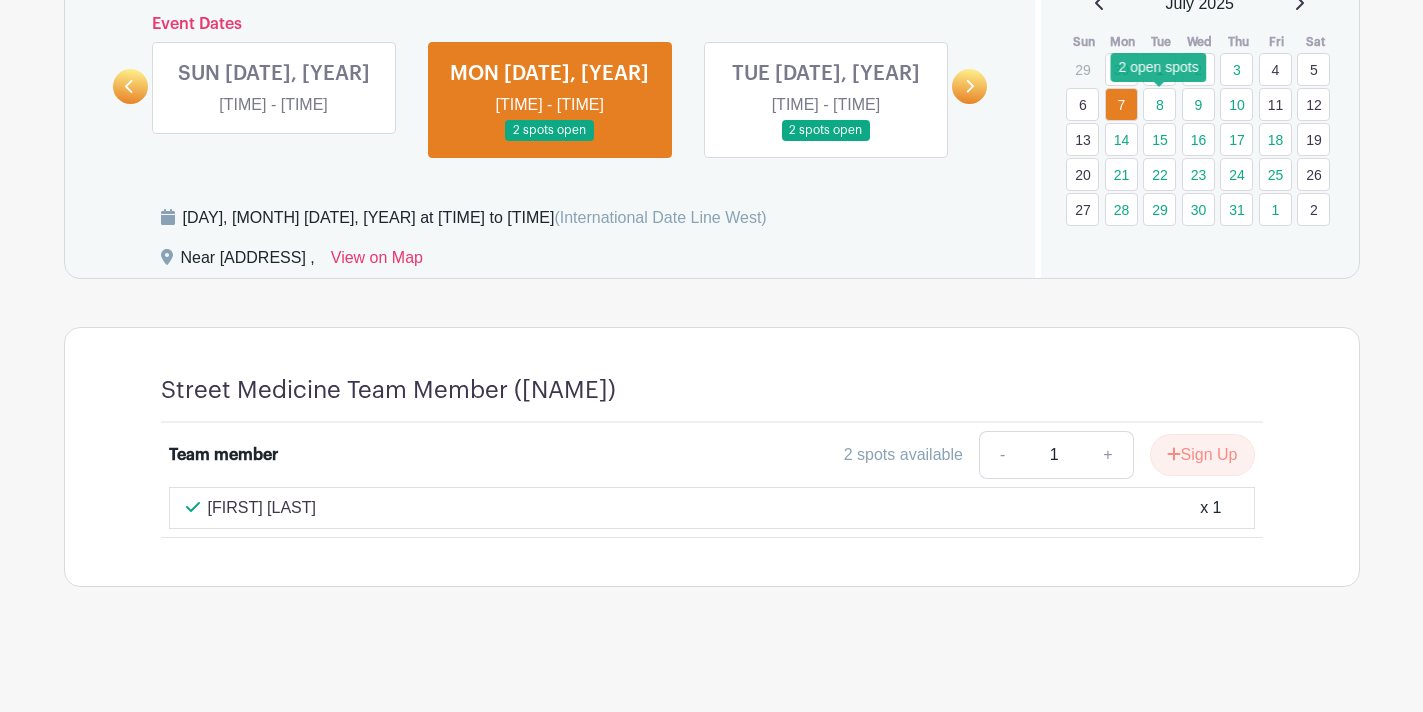 click on "8" at bounding box center (1159, 104) 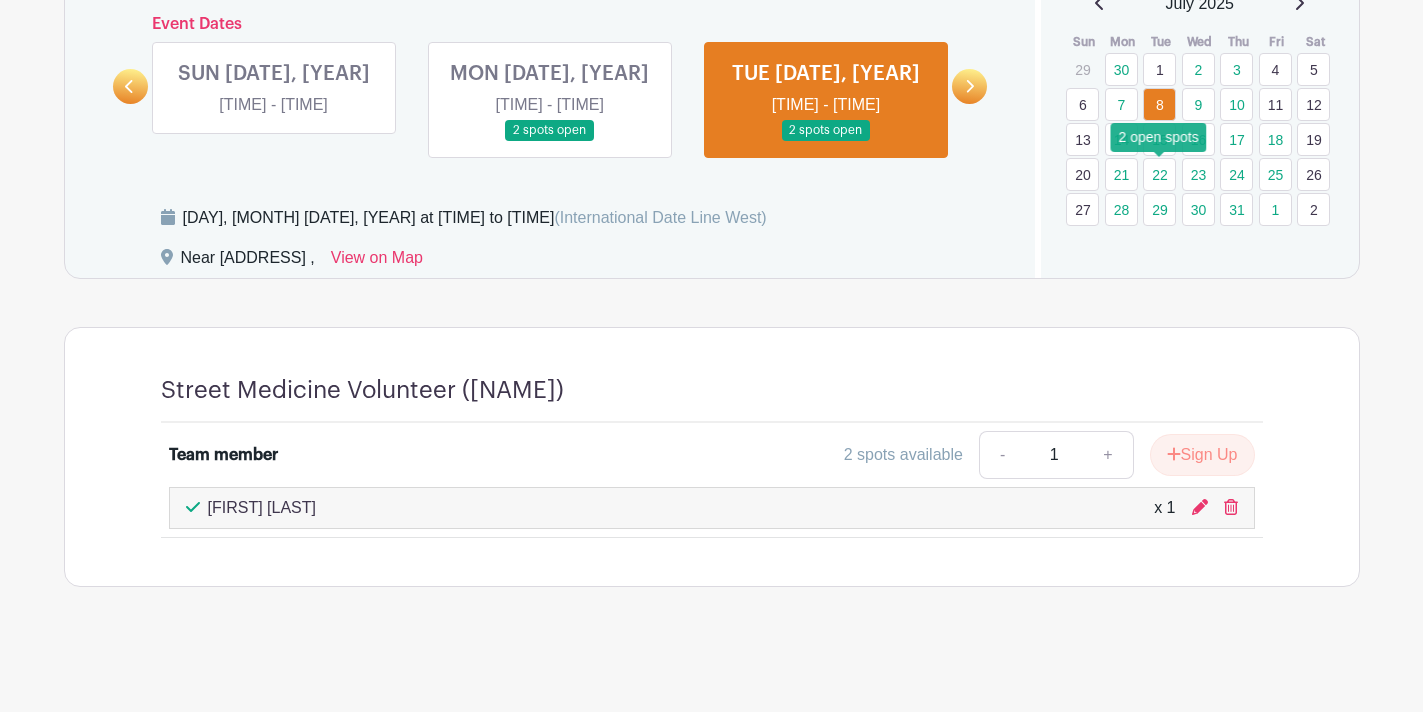 click on "22" at bounding box center [1159, 174] 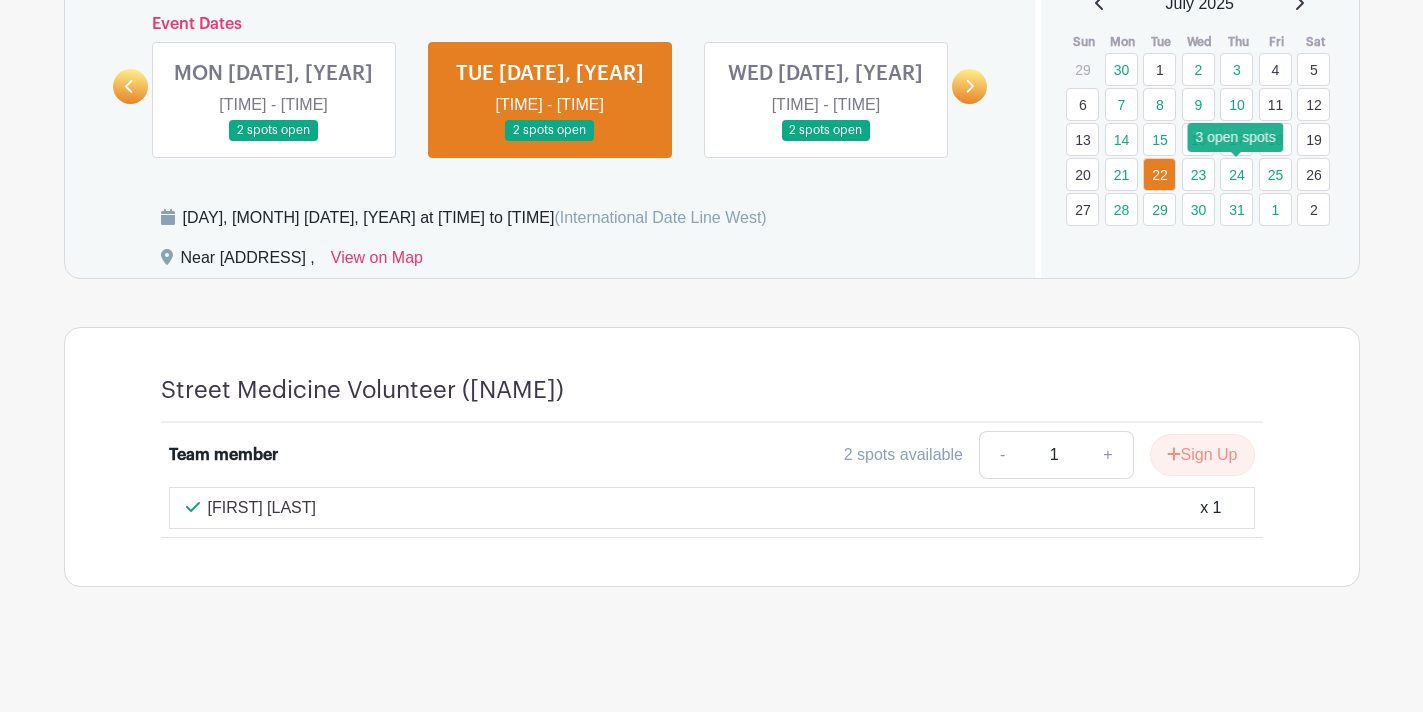 click on "24" at bounding box center [1236, 174] 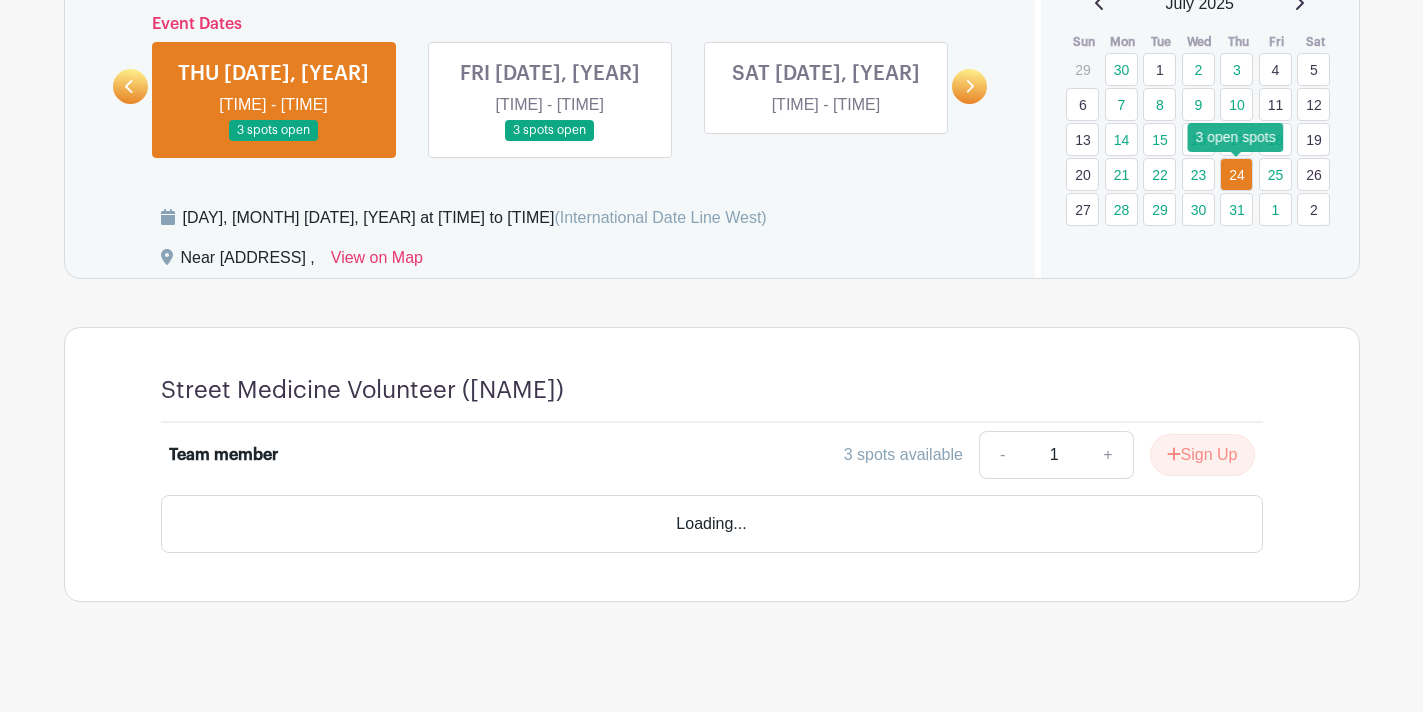 scroll, scrollTop: 957, scrollLeft: 0, axis: vertical 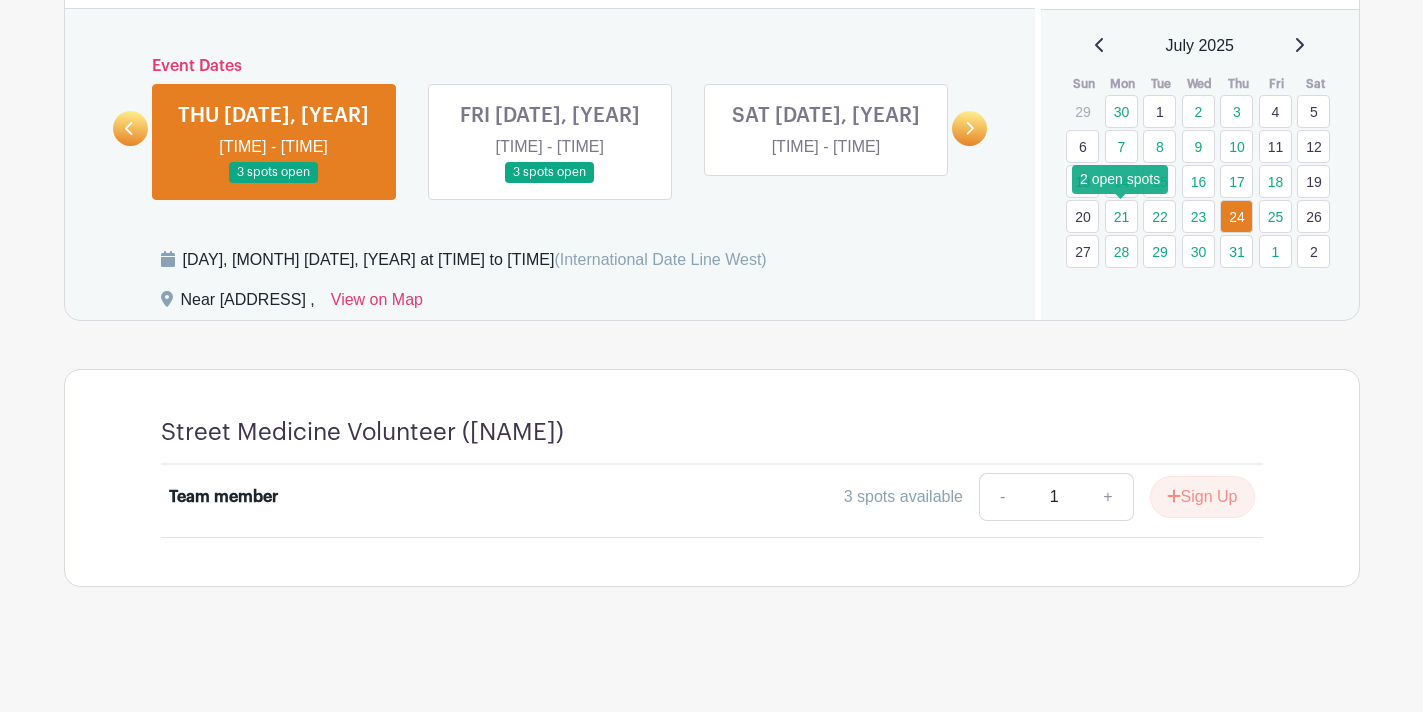 click on "21" at bounding box center (1121, 216) 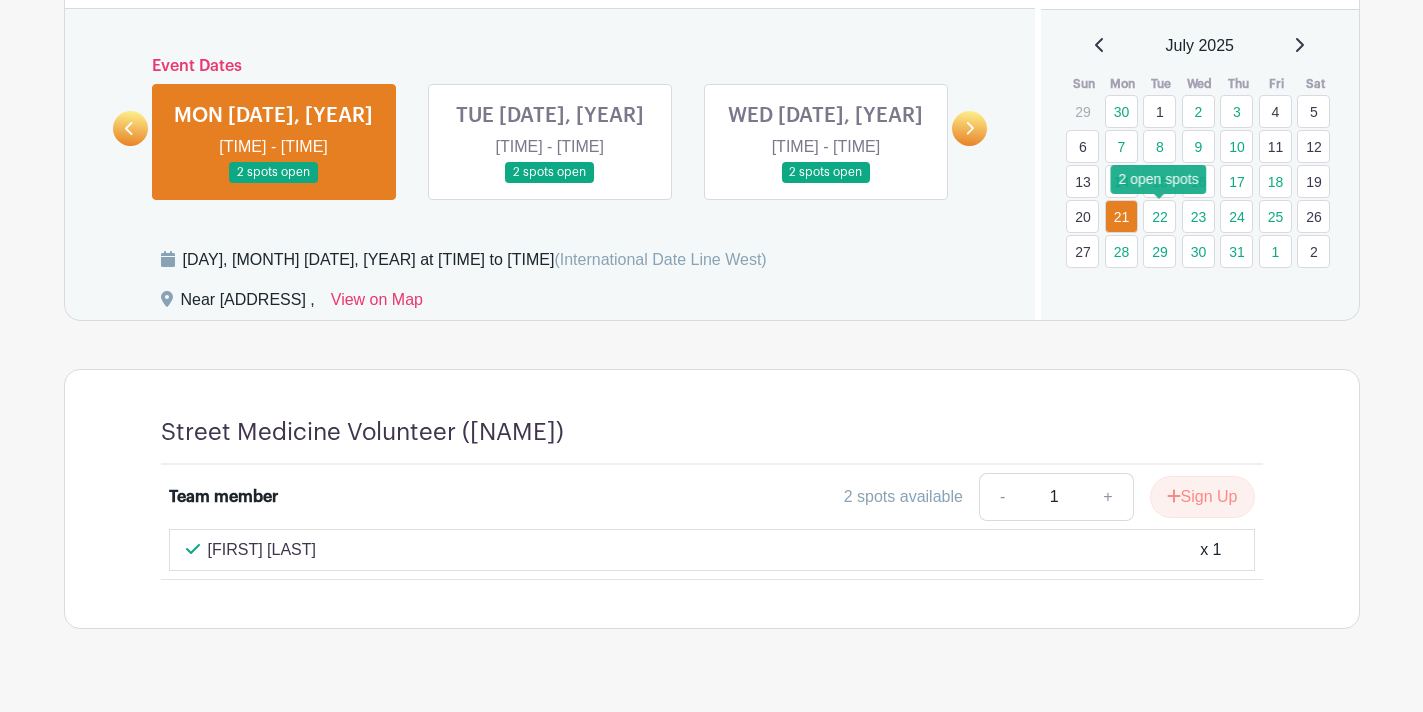click on "22" at bounding box center [1159, 216] 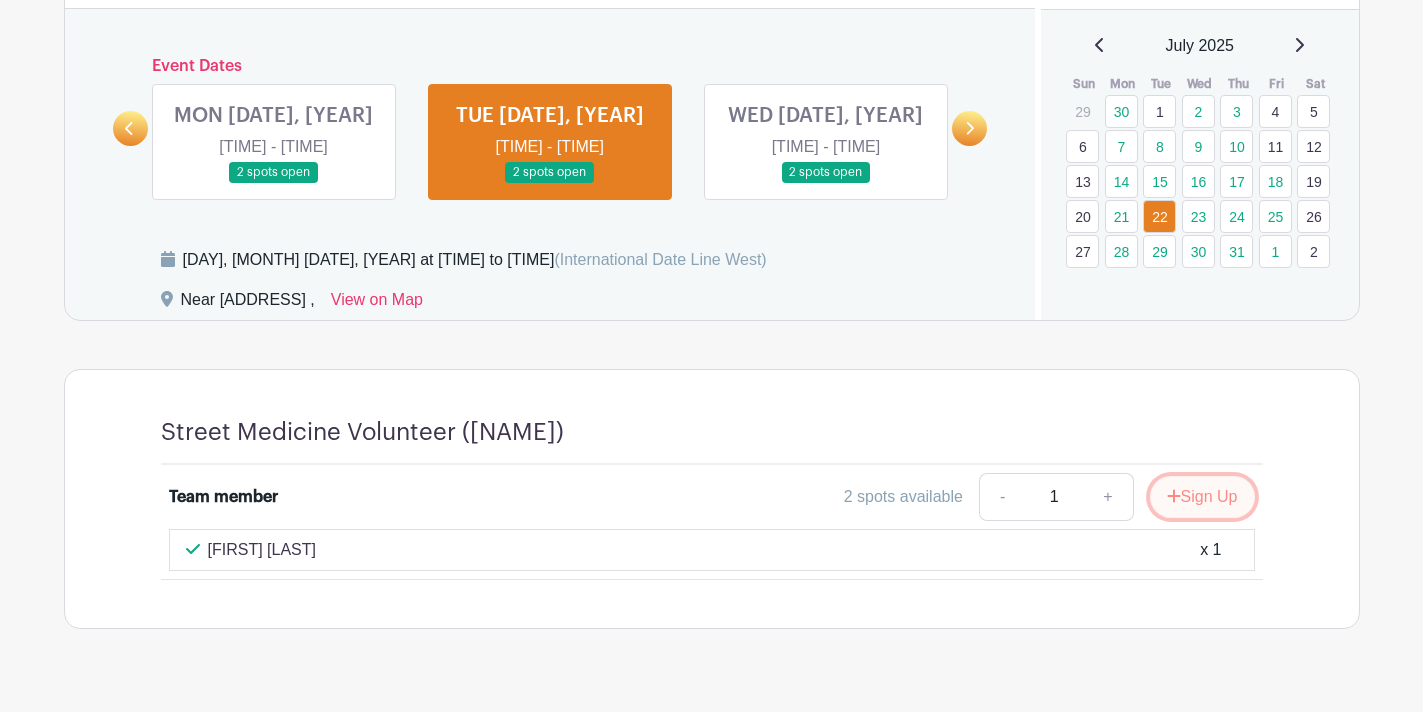 click on "Sign Up" at bounding box center (1202, 497) 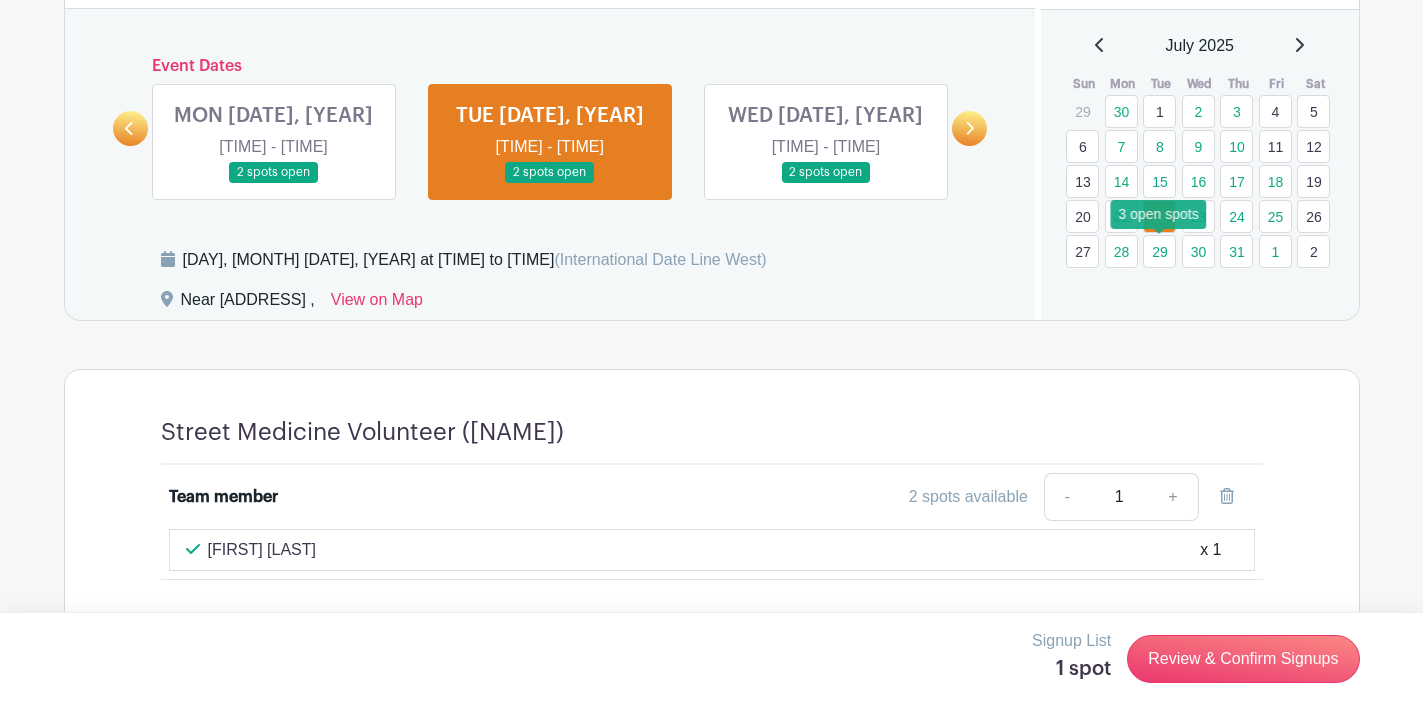 click on "29" at bounding box center [1159, 251] 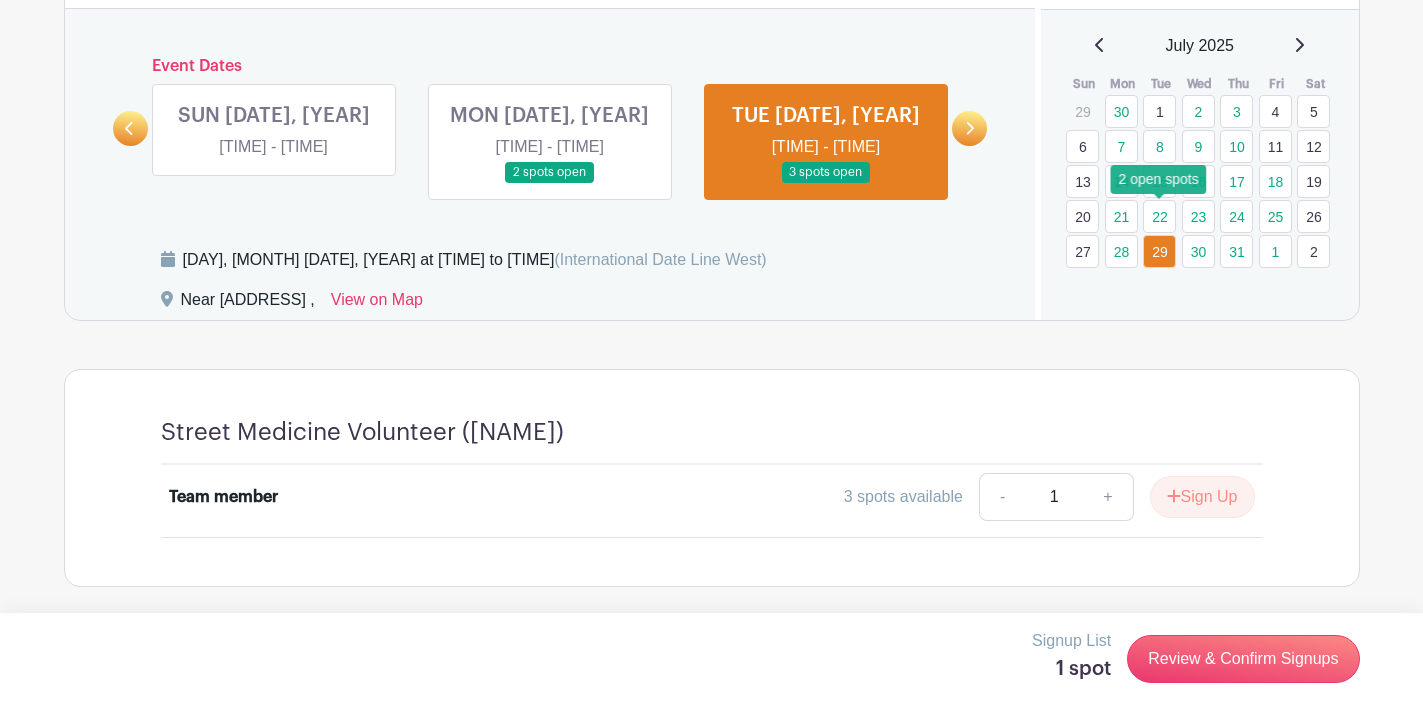 click on "22" at bounding box center [1159, 216] 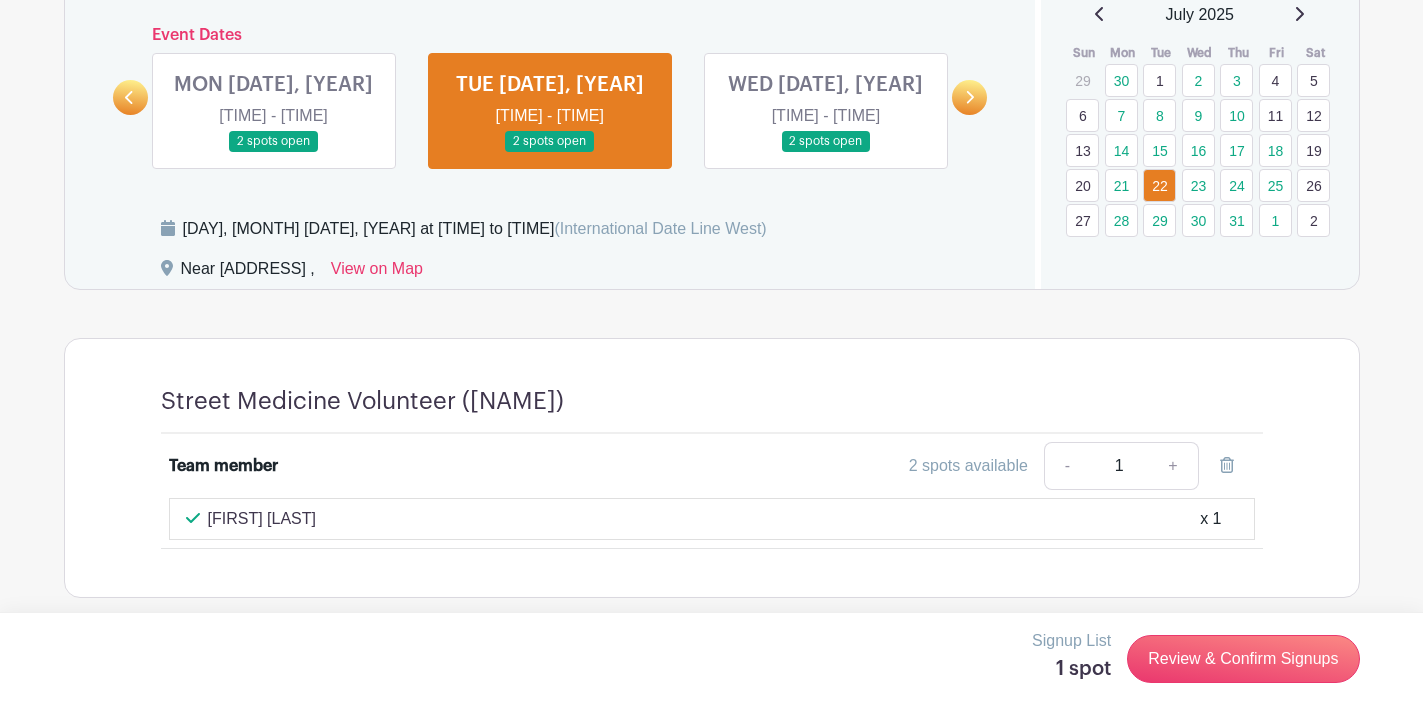 scroll, scrollTop: 999, scrollLeft: 0, axis: vertical 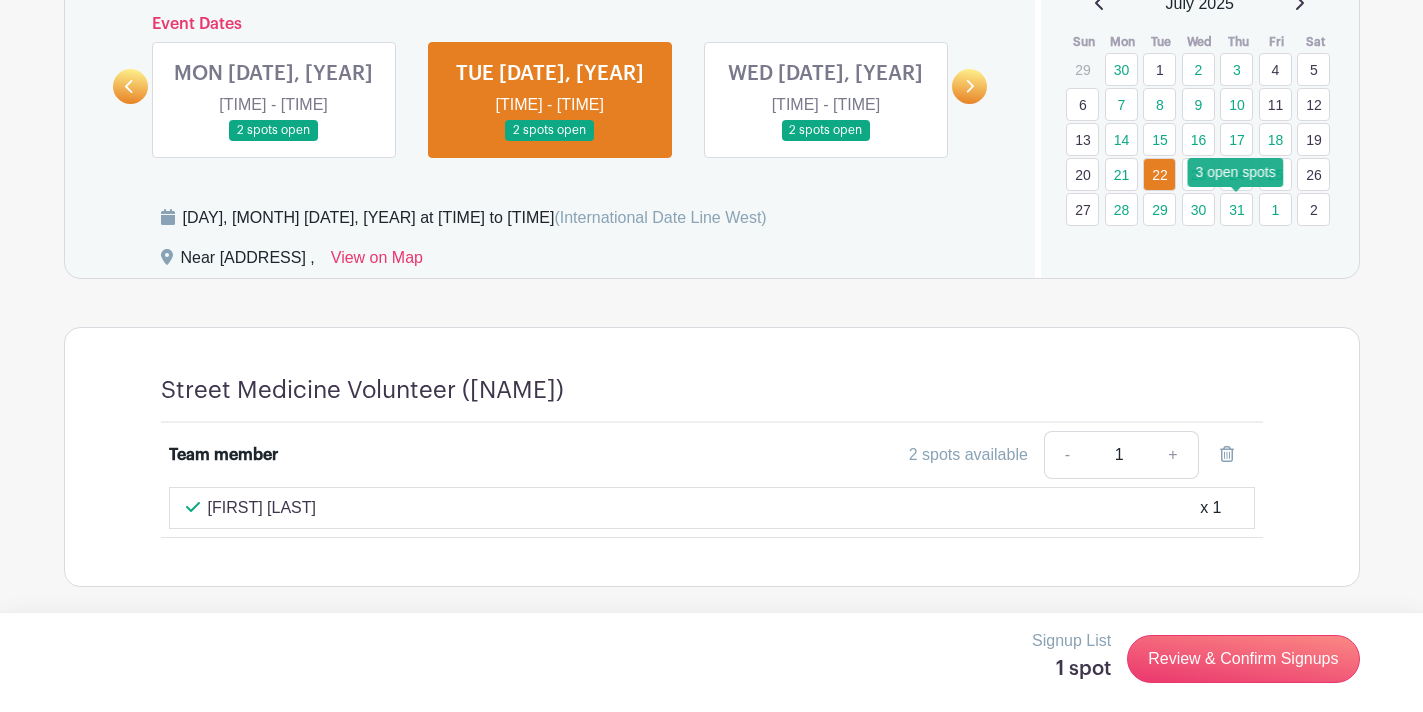 click on "31" at bounding box center [1236, 209] 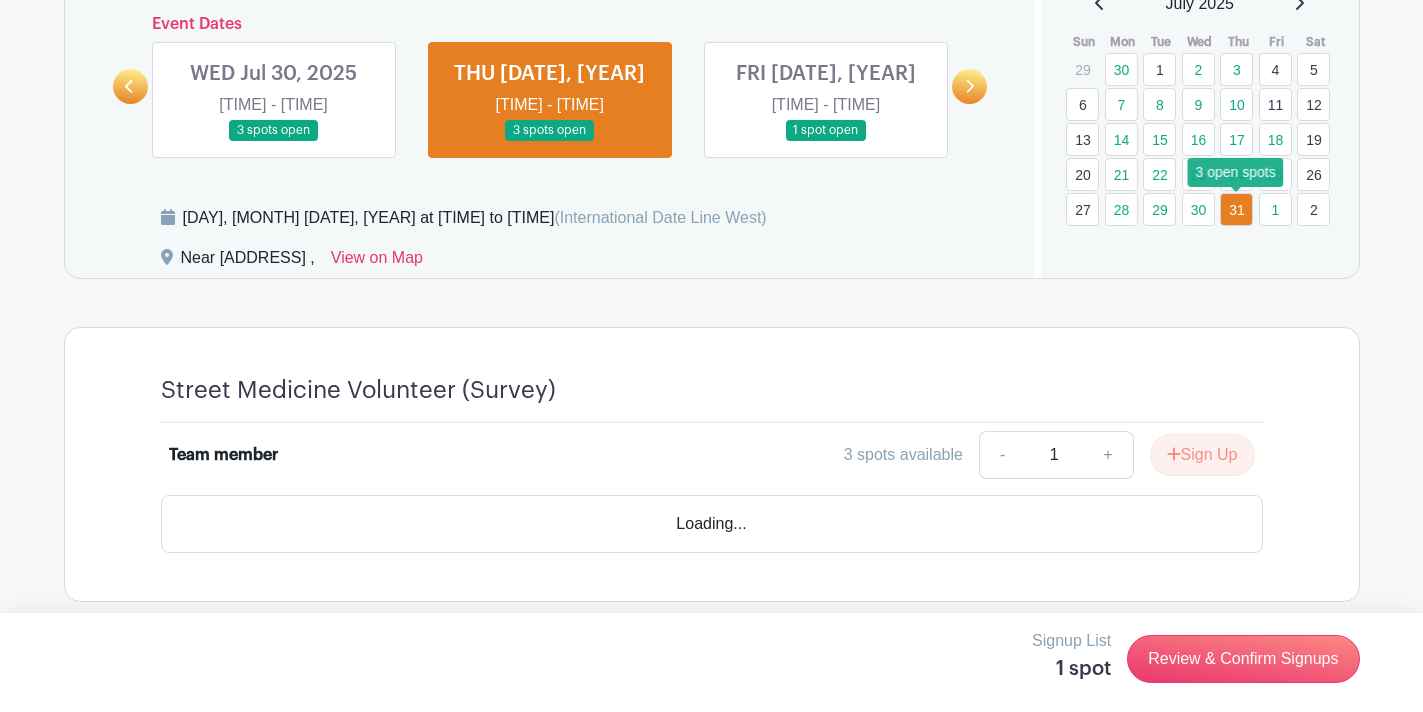 scroll, scrollTop: 957, scrollLeft: 0, axis: vertical 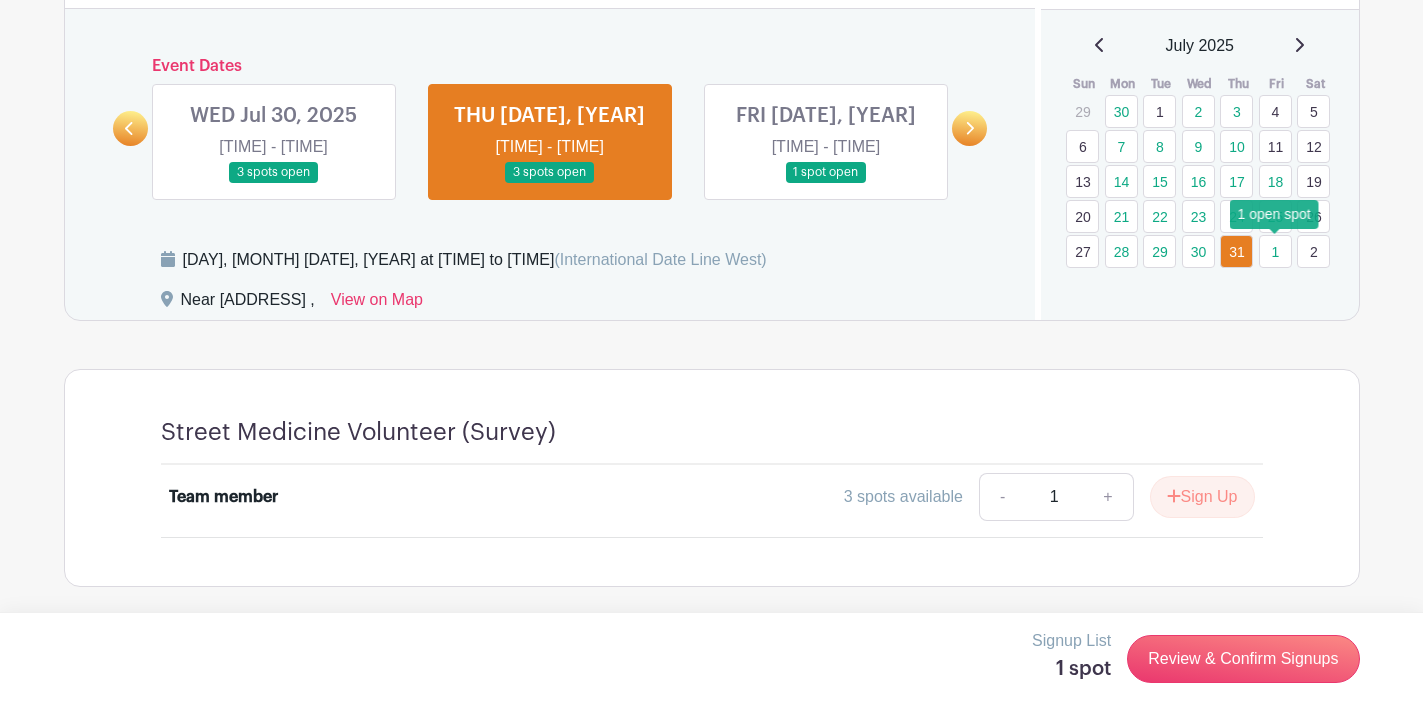 click on "1" at bounding box center (1275, 251) 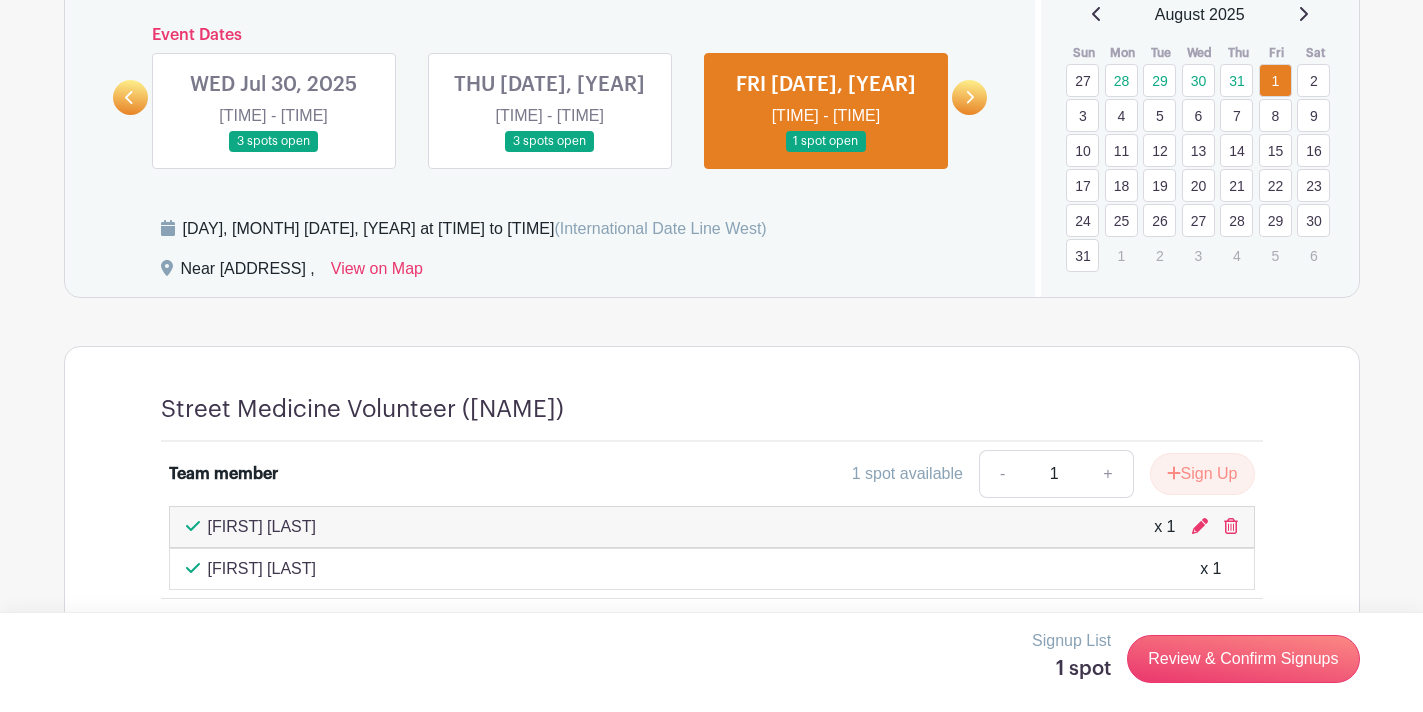 scroll, scrollTop: 985, scrollLeft: 0, axis: vertical 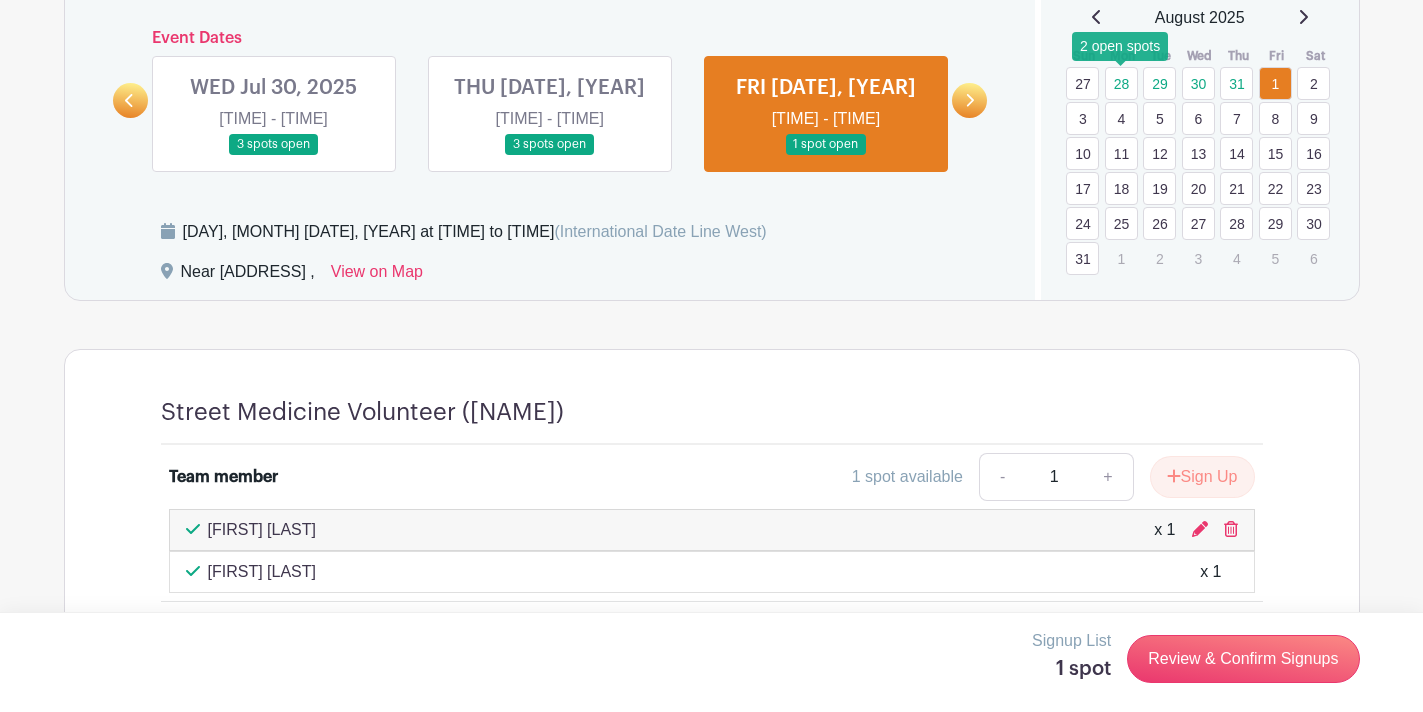 click on "28" at bounding box center [1121, 83] 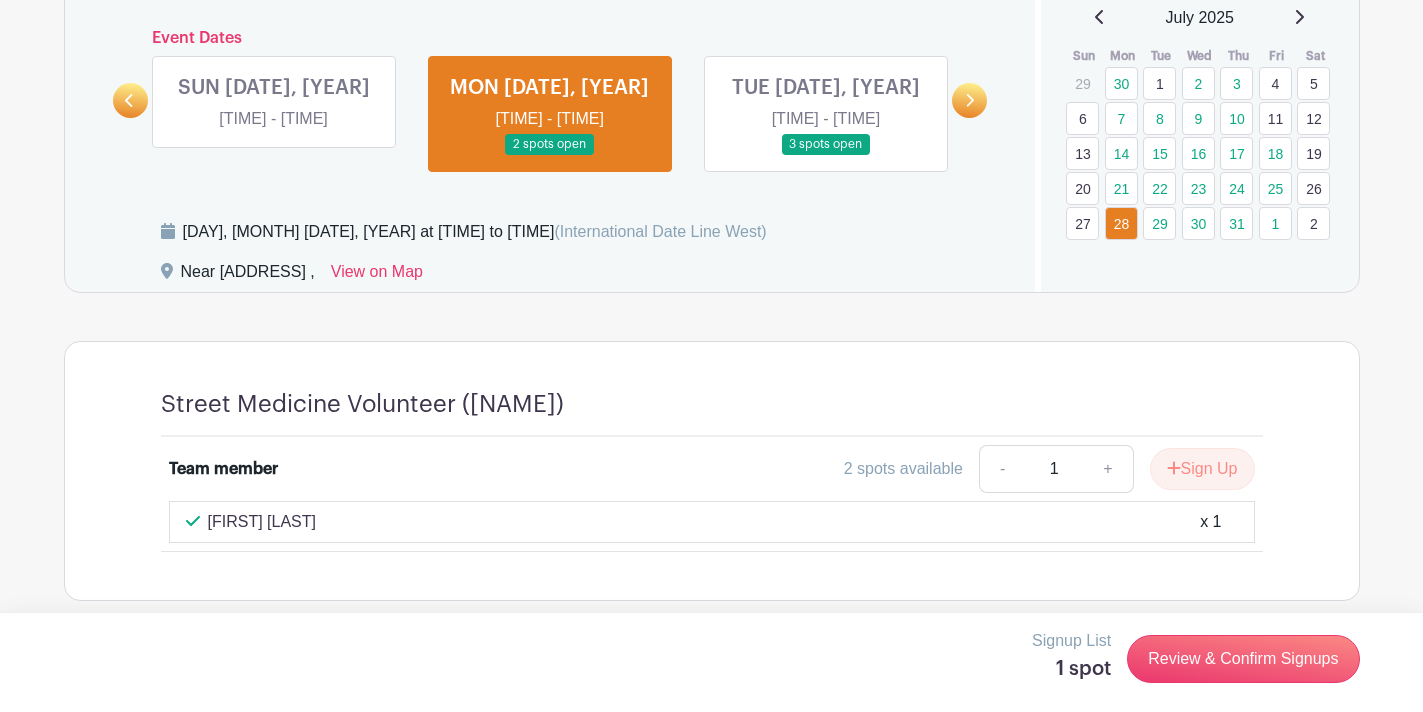 scroll, scrollTop: 999, scrollLeft: 0, axis: vertical 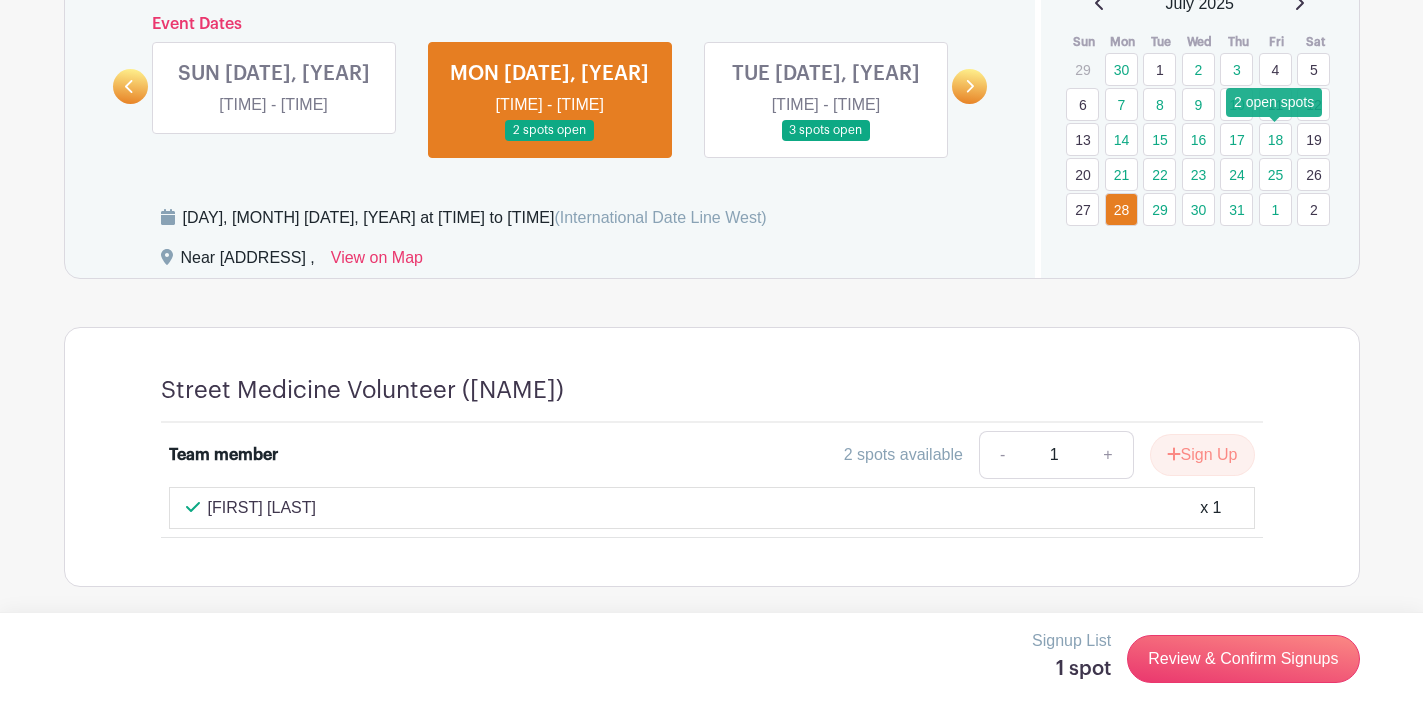 click on "18" at bounding box center (1275, 139) 